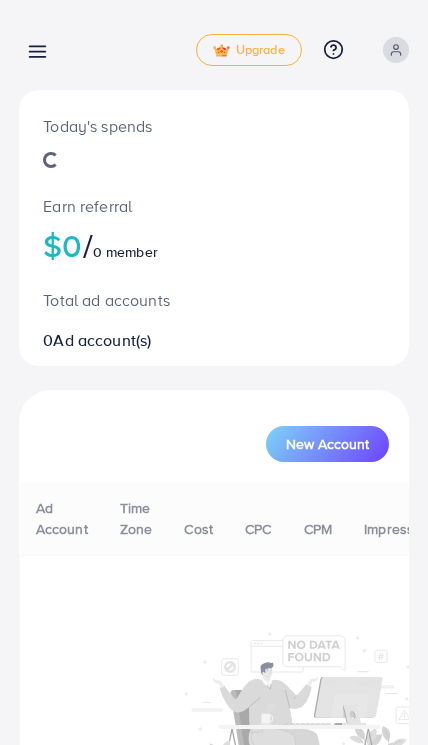 scroll, scrollTop: 0, scrollLeft: 0, axis: both 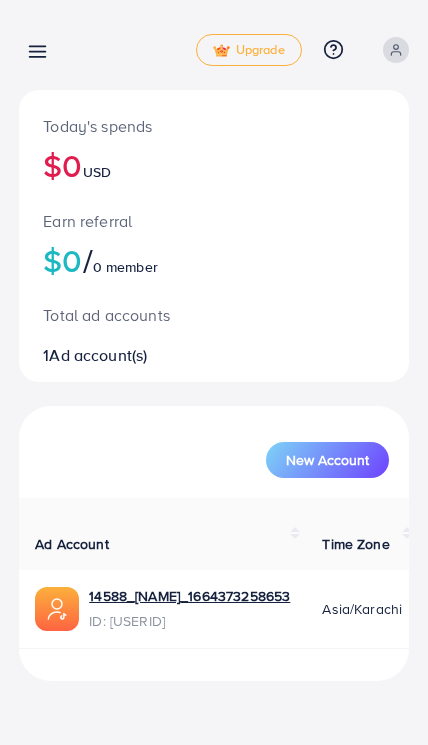 click on "New Account" at bounding box center (327, 460) 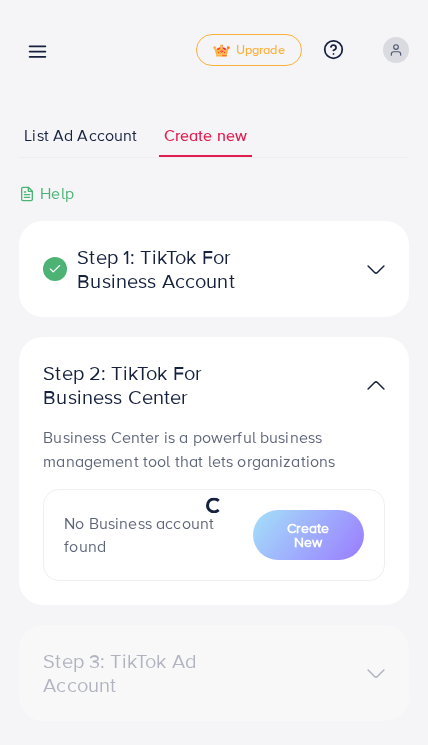 select 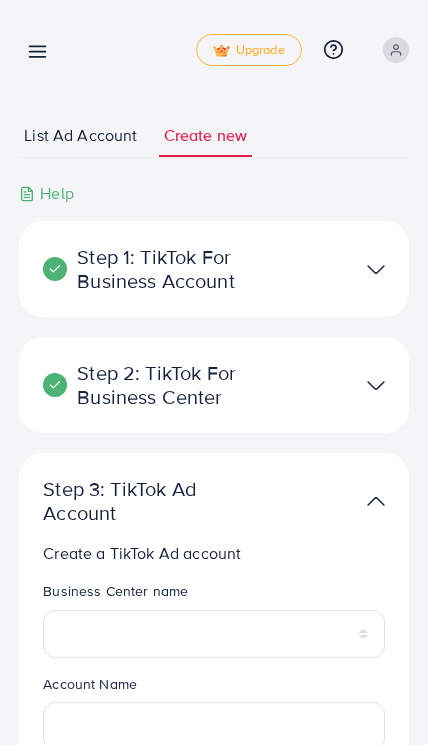 click on "Step 2: TikTok For Business Center" at bounding box center [214, 385] 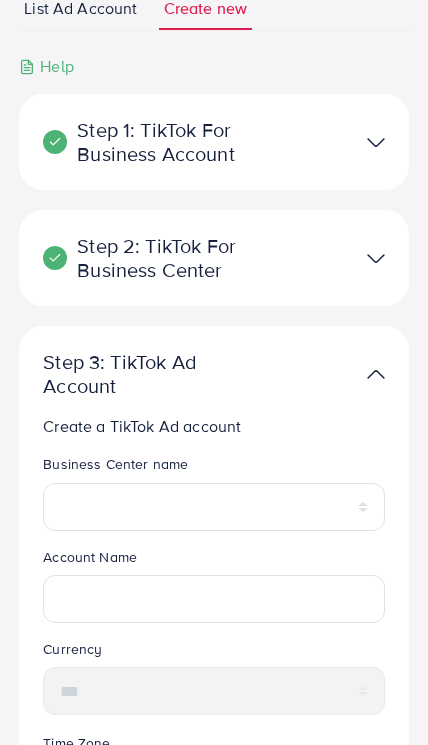 scroll, scrollTop: 0, scrollLeft: 0, axis: both 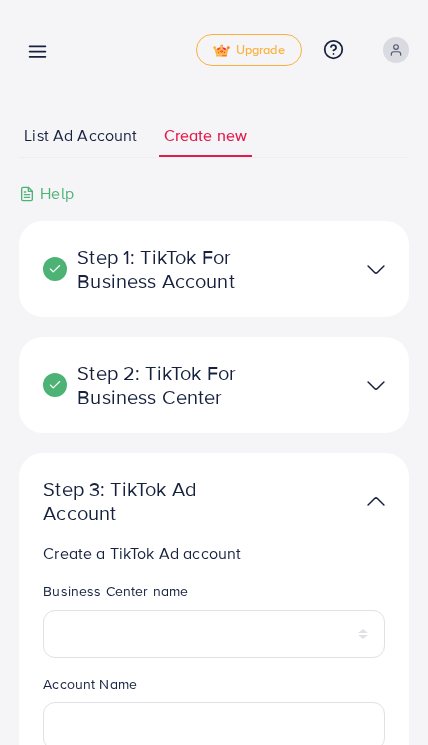click on "List Ad Account" at bounding box center (80, 135) 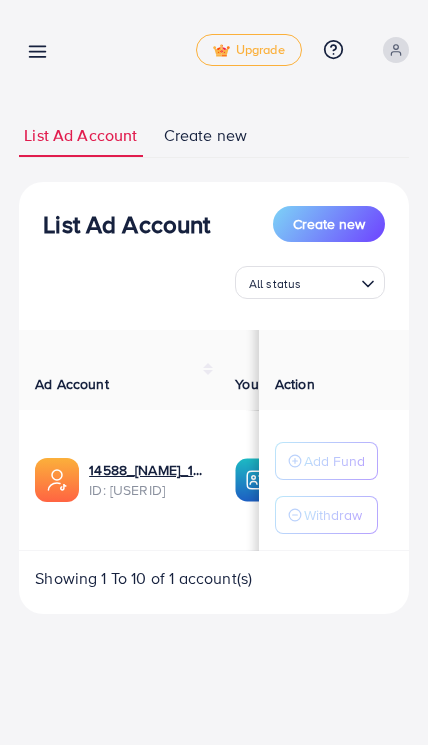click on "My ad accounts   Upgrade  Help Center Contact Support Plans and Pricing Term and policy About Us  [NAME]  Profile Log out Ecomdy Balance  $18.5  Overview My ad accounts Creative center  New  Payment Product Links Billing Affiliate Program List Ad Account Create new  List Ad Account   Create new
All status
Loading...                   Ad Account Your BC ID Ad Account Status Time Zone Cost Balance Auto top-up Threshold information Action            14588_[NAME]_1664373258653  ID: [USERID] ID: [USERID]  Closed   Asia/Karachi   $232   $0   $ ---   $ ---   Add Fund   Withdraw           Account per page  ** ** ** ***  Showing 1 To 10 of 1 account(s)   Step 1: TikTok For Business Account   Connect to TikTok for Business to access all of your business account in one place   user3832742614570   User ID: [USERID]   By connecting your account, you agree to our   TikTok Business Product (Data) Terms   Step 2: TikTok For Business Center  ***" at bounding box center [214, 372] 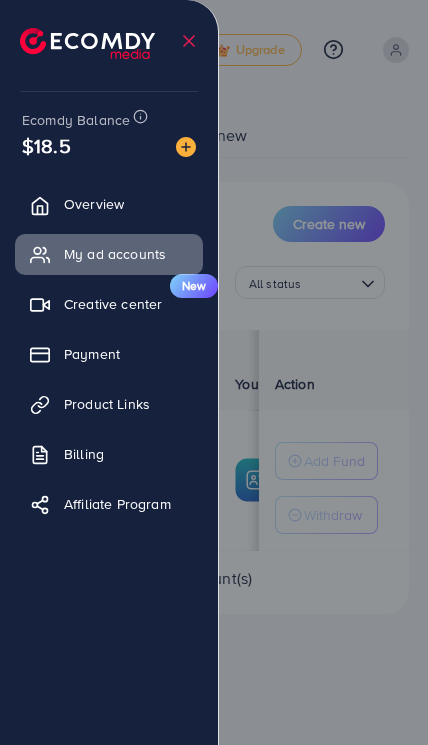 click on "Payment" at bounding box center [109, 354] 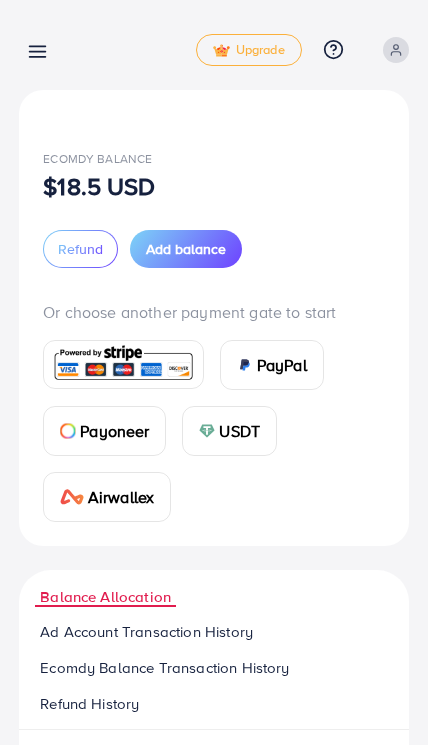 click at bounding box center [214, 447] 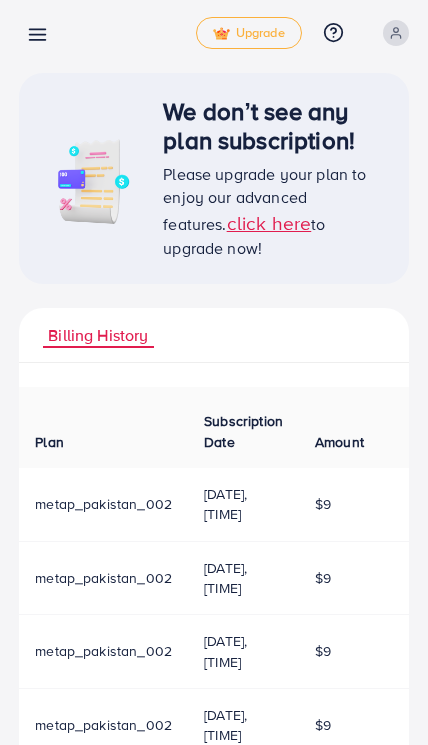 scroll, scrollTop: 0, scrollLeft: 0, axis: both 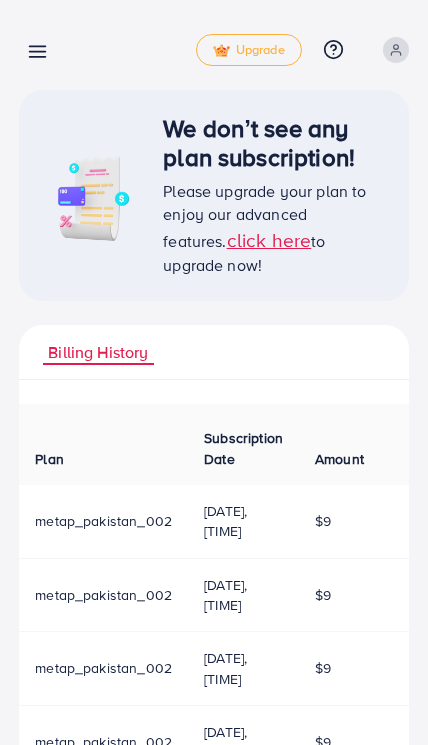 click on "click here" at bounding box center [269, 239] 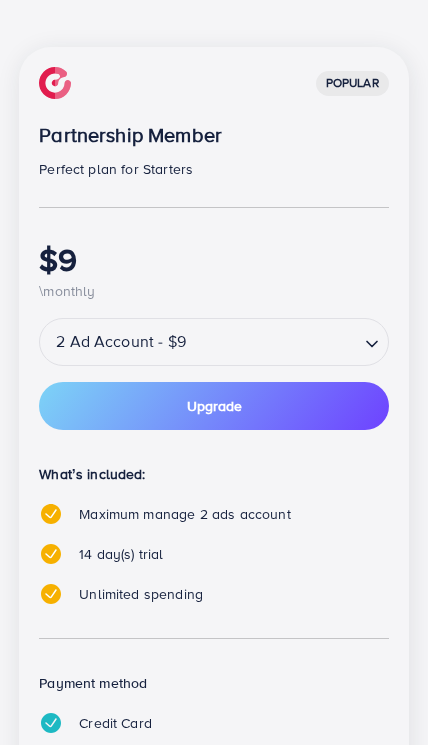 scroll, scrollTop: 254, scrollLeft: 0, axis: vertical 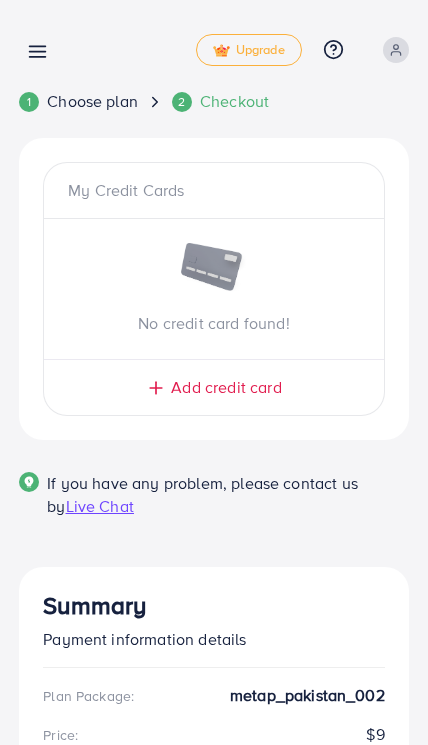 click at bounding box center (396, 50) 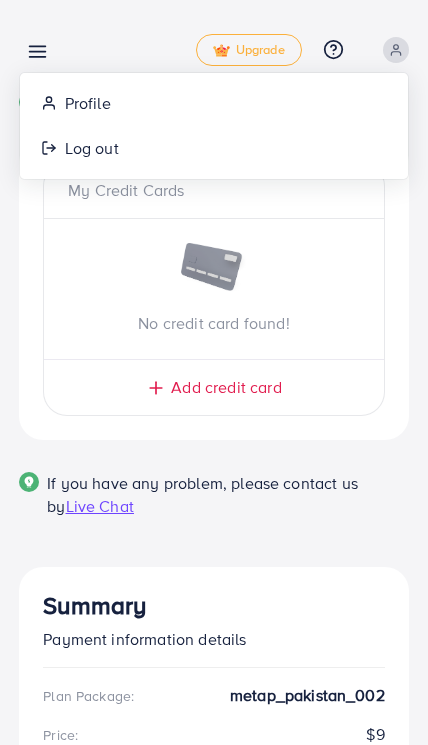 click on "Profile" at bounding box center [88, 103] 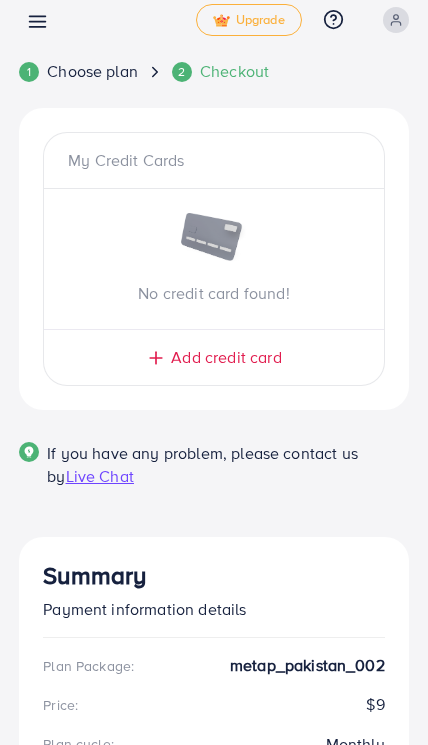 scroll, scrollTop: 0, scrollLeft: 0, axis: both 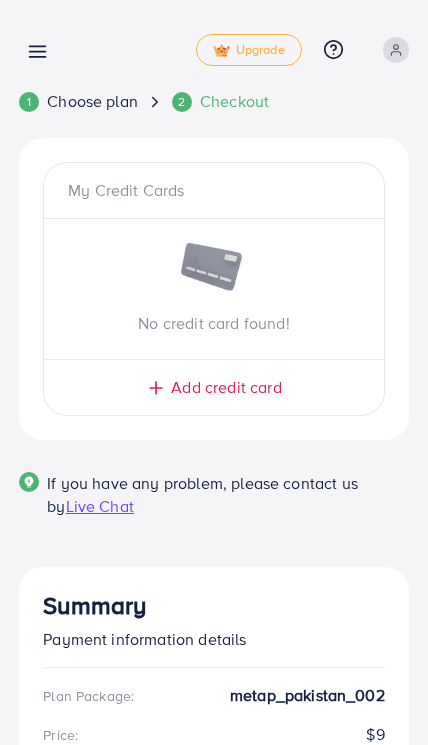 select on "********" 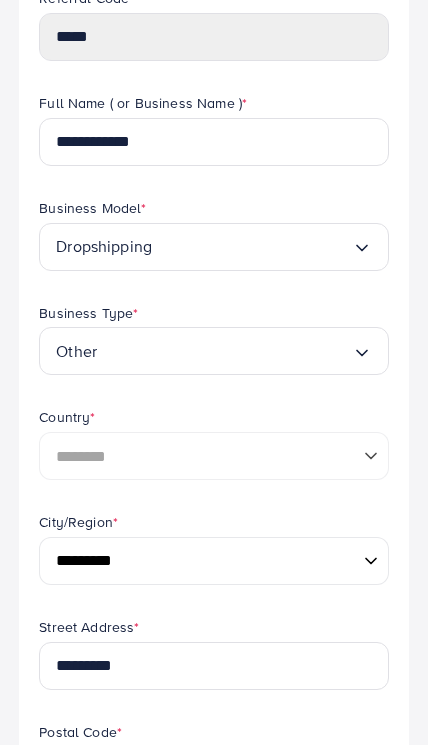 scroll, scrollTop: 333, scrollLeft: 0, axis: vertical 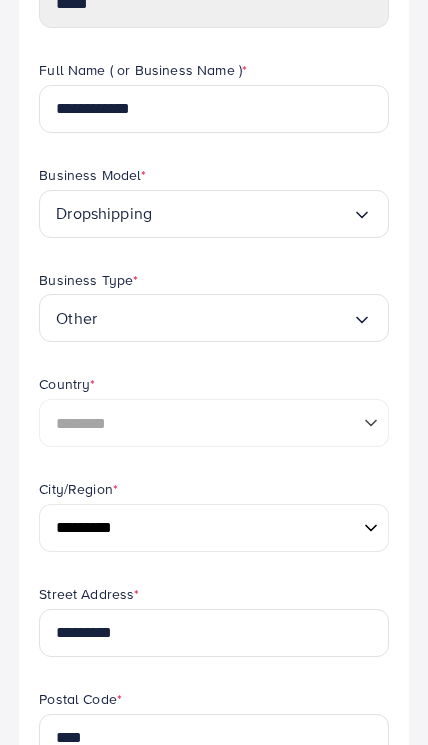 click on "Dropshipping
Loading..." at bounding box center (214, 214) 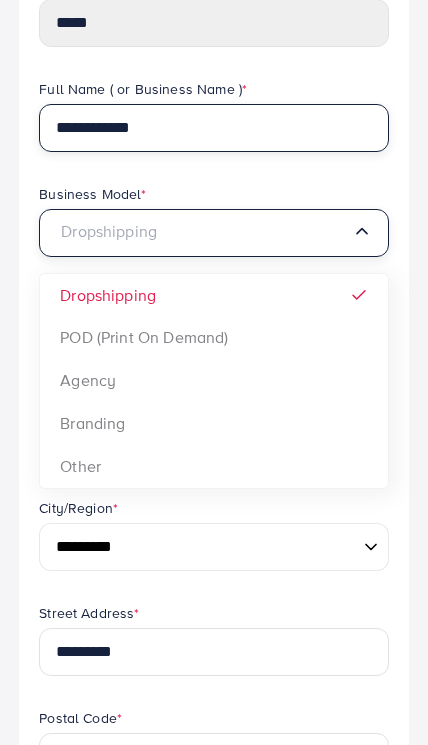 click on "**********" at bounding box center [214, 128] 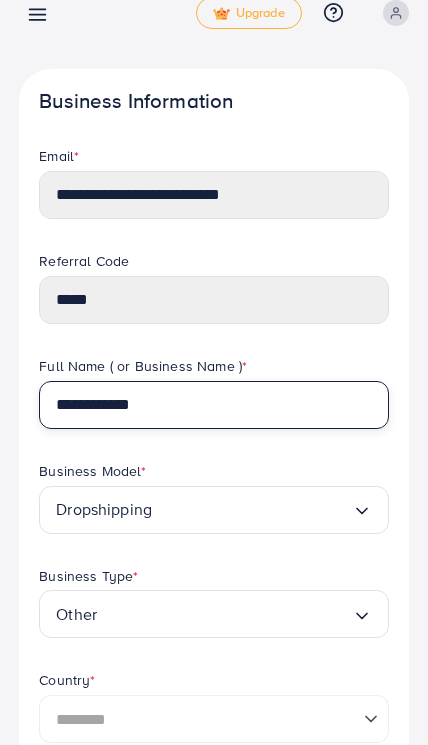 scroll, scrollTop: 0, scrollLeft: 0, axis: both 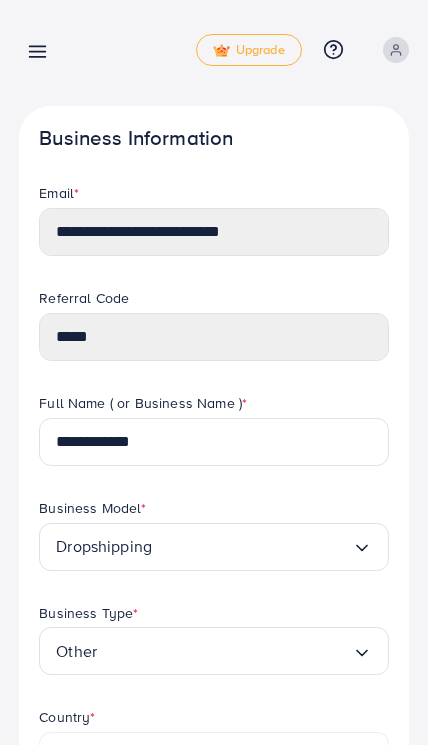click at bounding box center [33, 50] 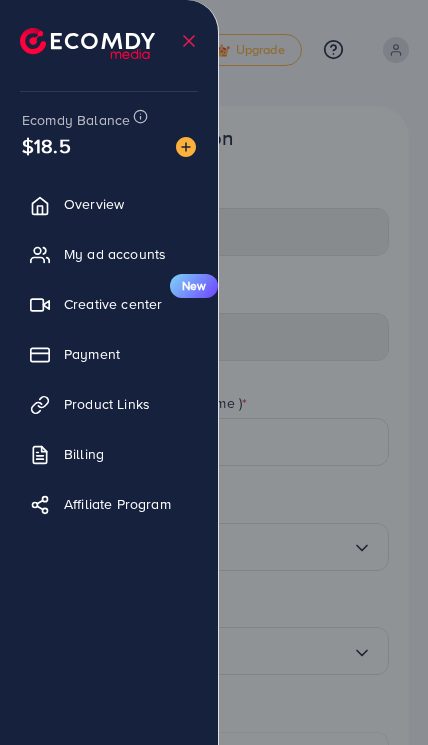 click on "My ad accounts" at bounding box center (109, 254) 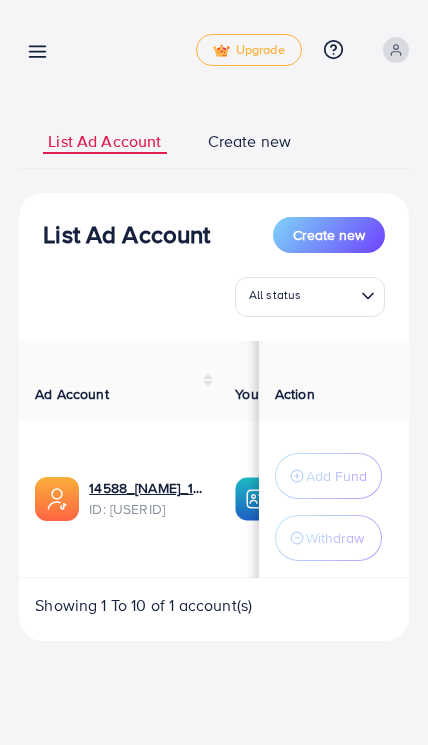 click on "List Ad Account Create new" at bounding box center (214, 141) 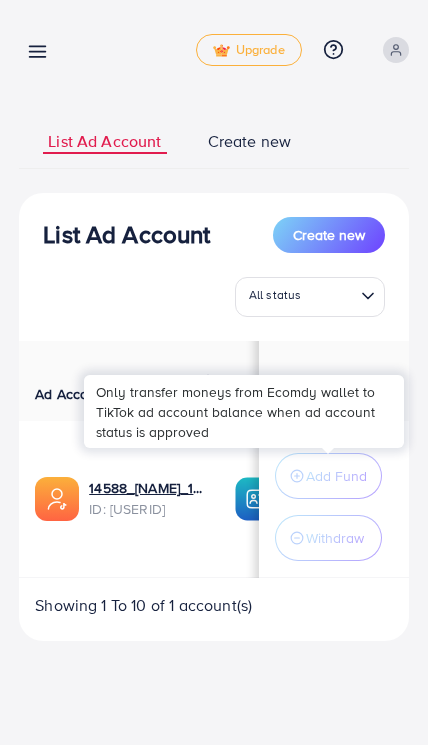 click on "Add Fund" at bounding box center [336, 476] 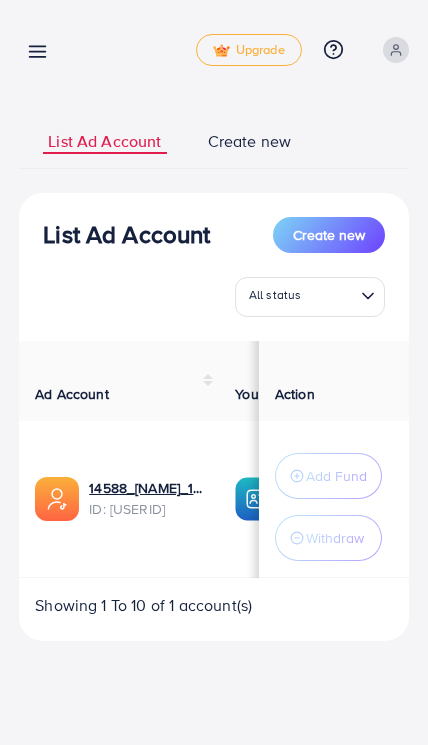 click on "All status
Loading..." at bounding box center (214, 297) 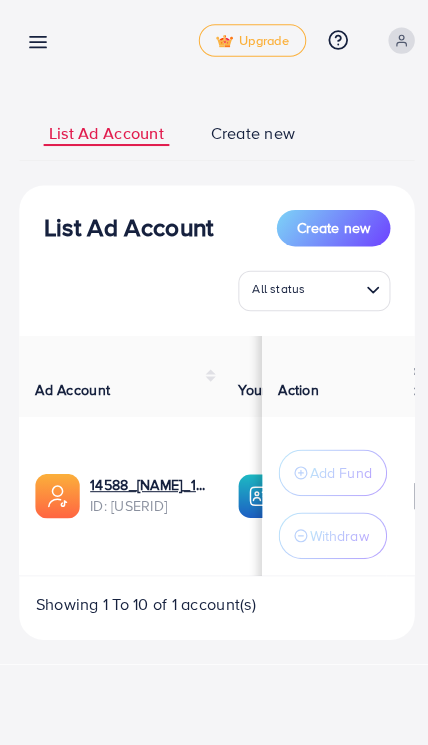 click at bounding box center (33, 50) 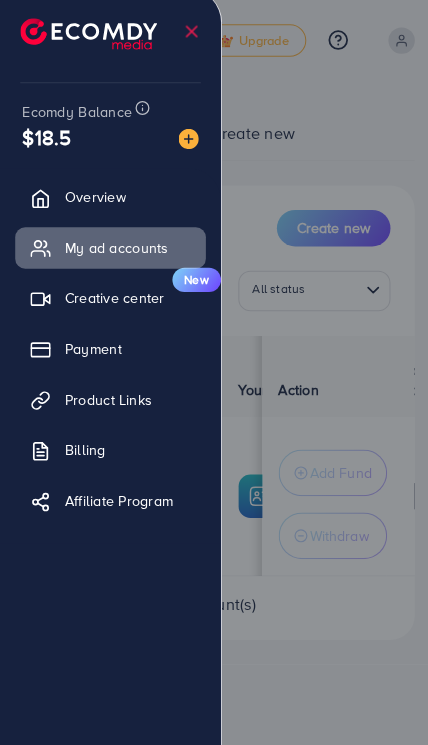click at bounding box center [87, 43] 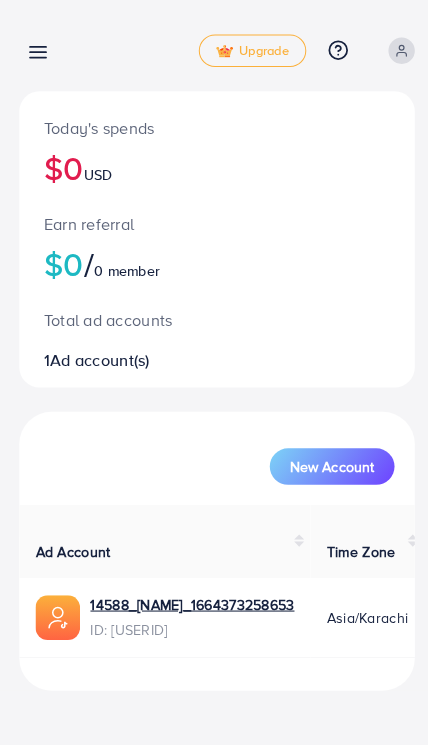 scroll, scrollTop: 0, scrollLeft: 0, axis: both 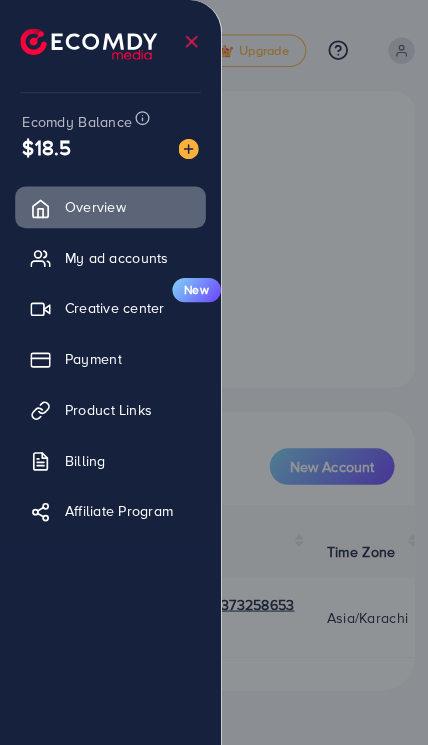 click at bounding box center [87, 43] 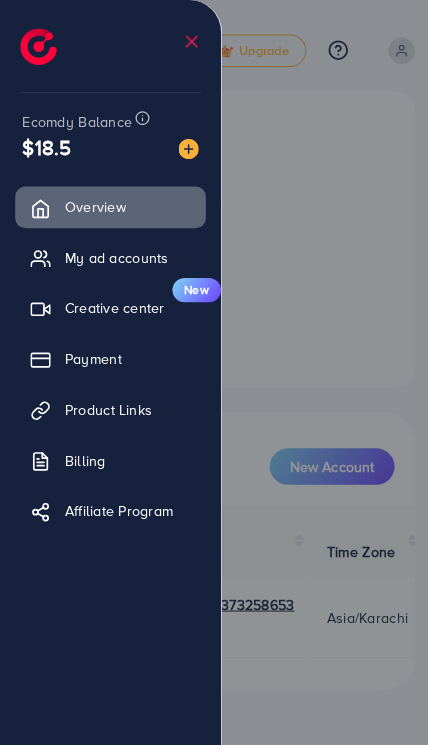 click at bounding box center [214, 447] 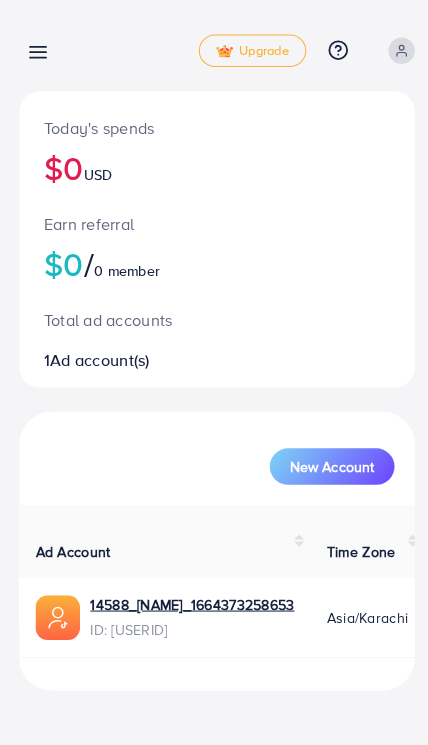 click on "New Account" at bounding box center [327, 460] 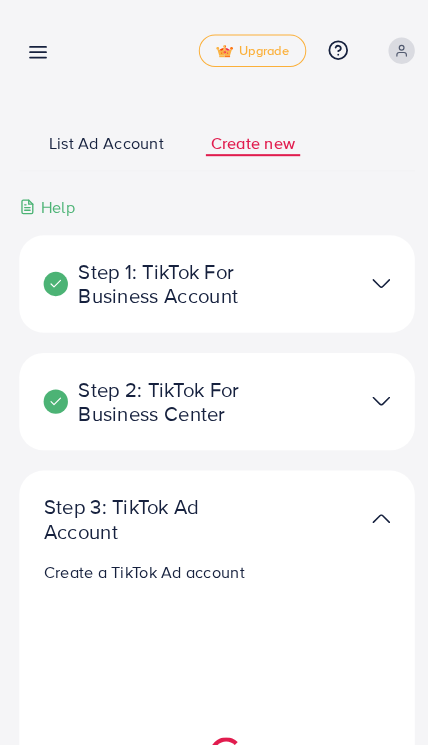 select 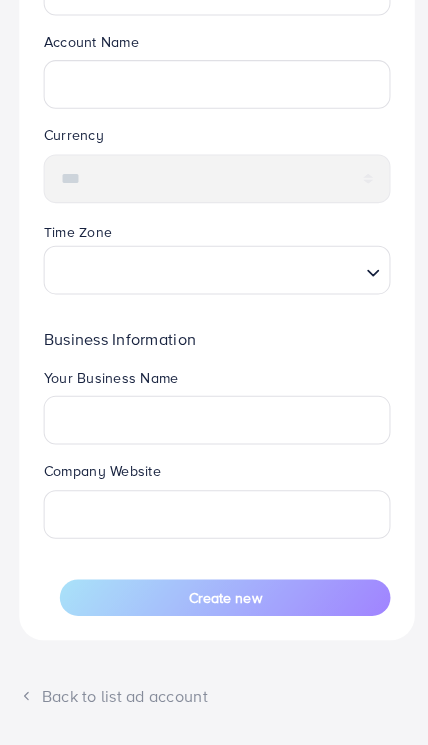 scroll, scrollTop: 656, scrollLeft: 0, axis: vertical 